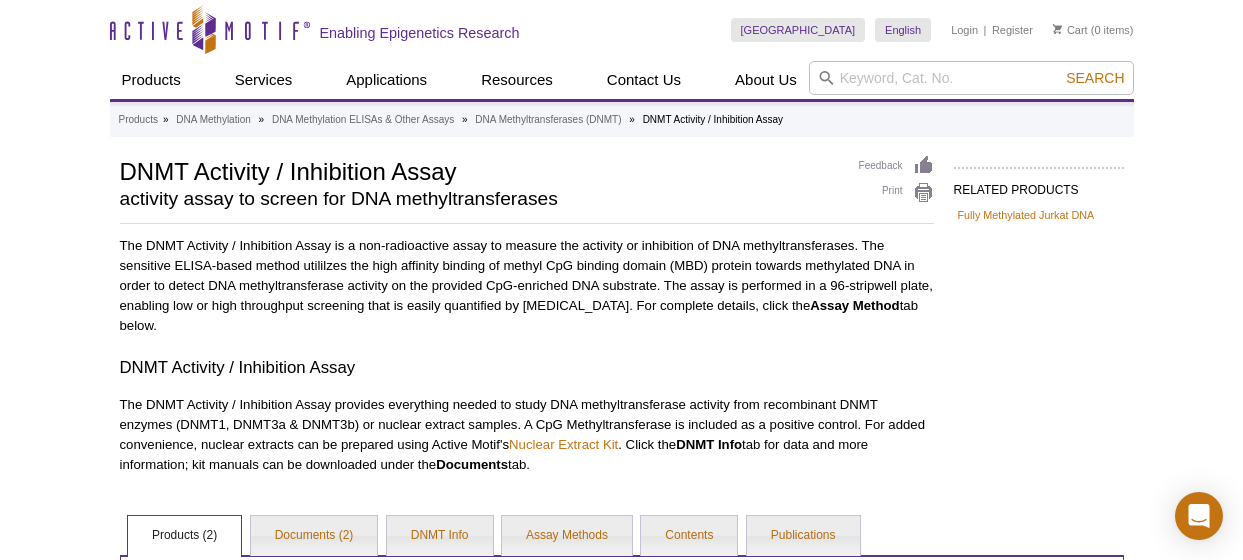 scroll, scrollTop: 312, scrollLeft: 0, axis: vertical 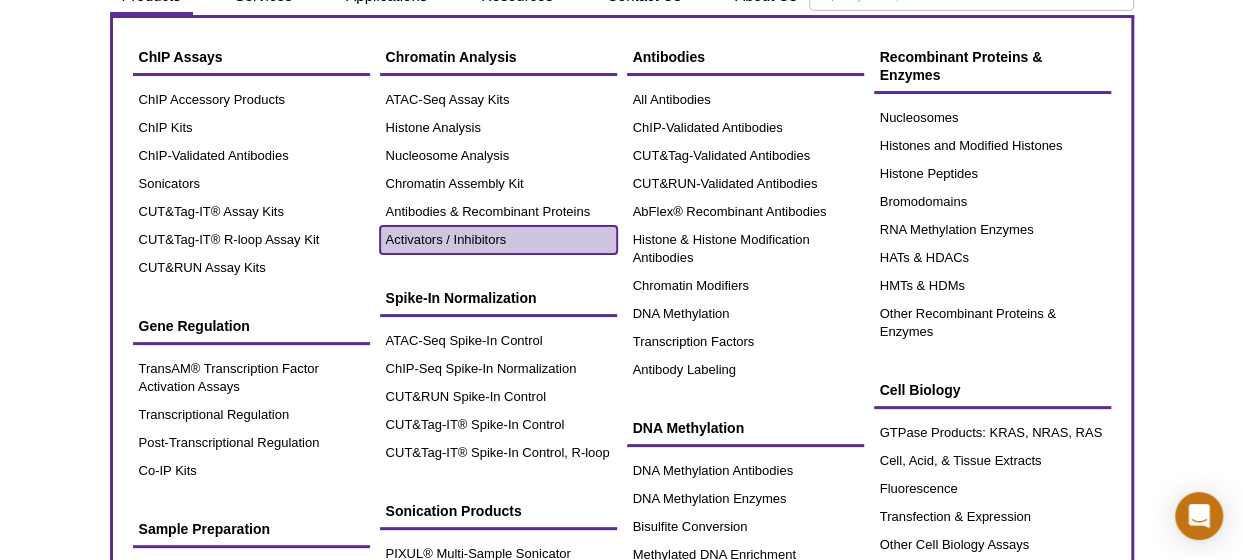 click on "Activators / Inhibitors" at bounding box center [498, 240] 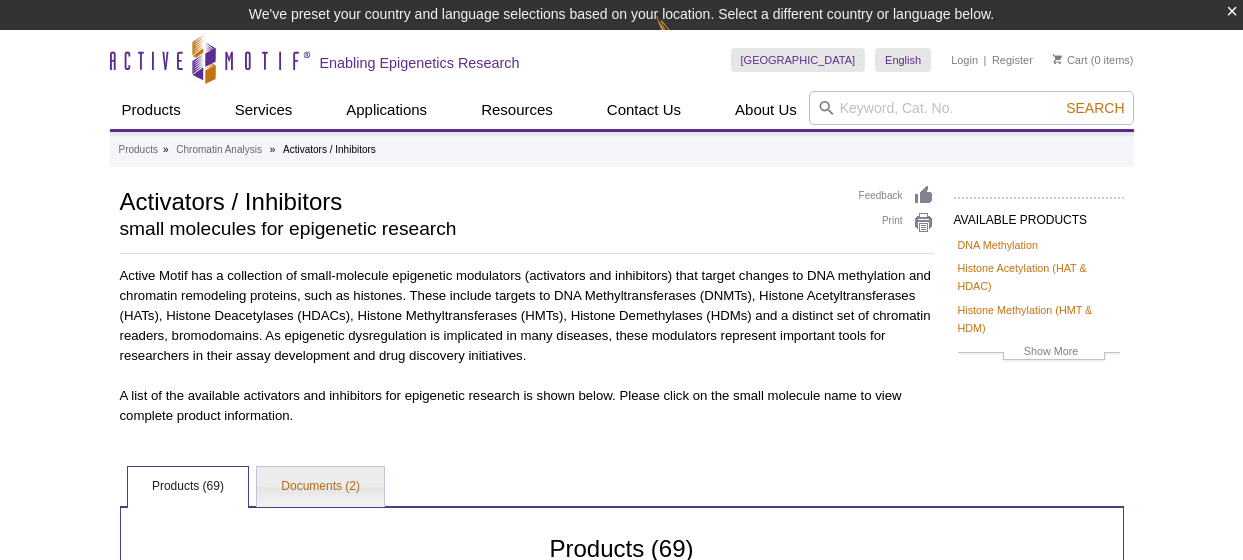 scroll, scrollTop: 0, scrollLeft: 0, axis: both 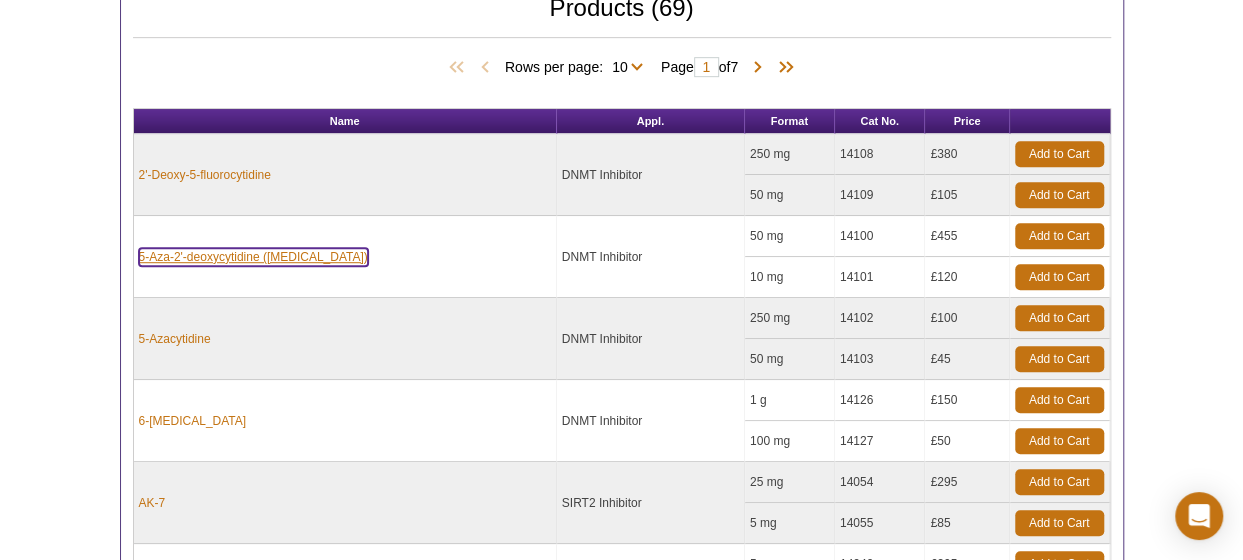 click on "5-Aza-2'-deoxycytidine (Decitabine)" at bounding box center (253, 257) 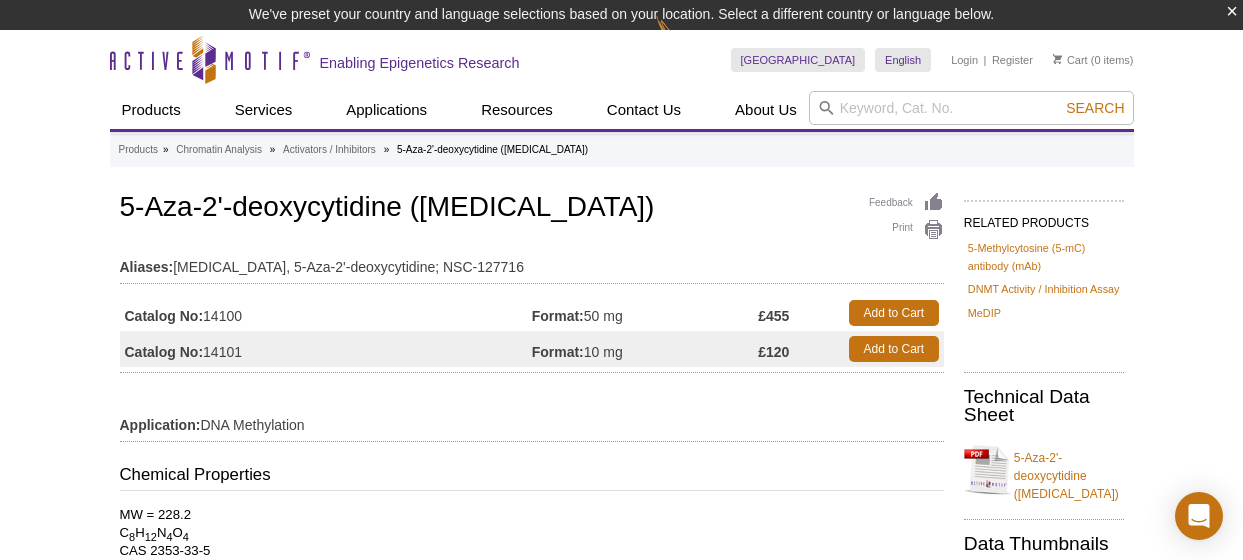 scroll, scrollTop: 0, scrollLeft: 0, axis: both 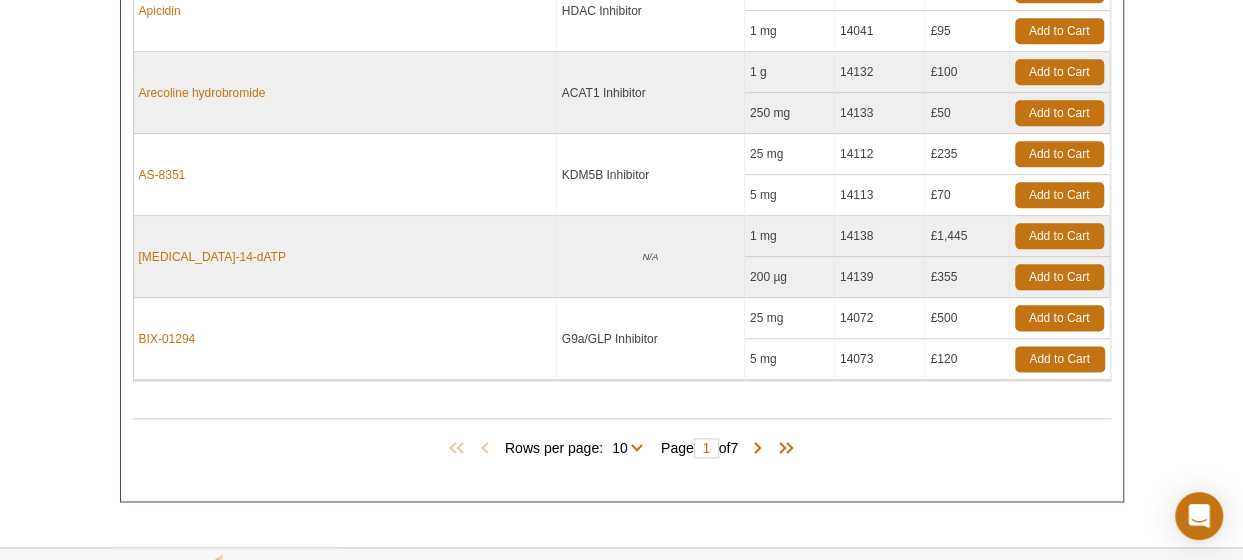 click on "×
We've preset your country and language selections based on your location. Select a different country or language below.
Active Motif Logo
Enabling Epigenetics Research
0
Search
Skip to content
Active Motif Logo
Enabling Epigenetics Research
United Kingdom
Australia" at bounding box center (621, -182) 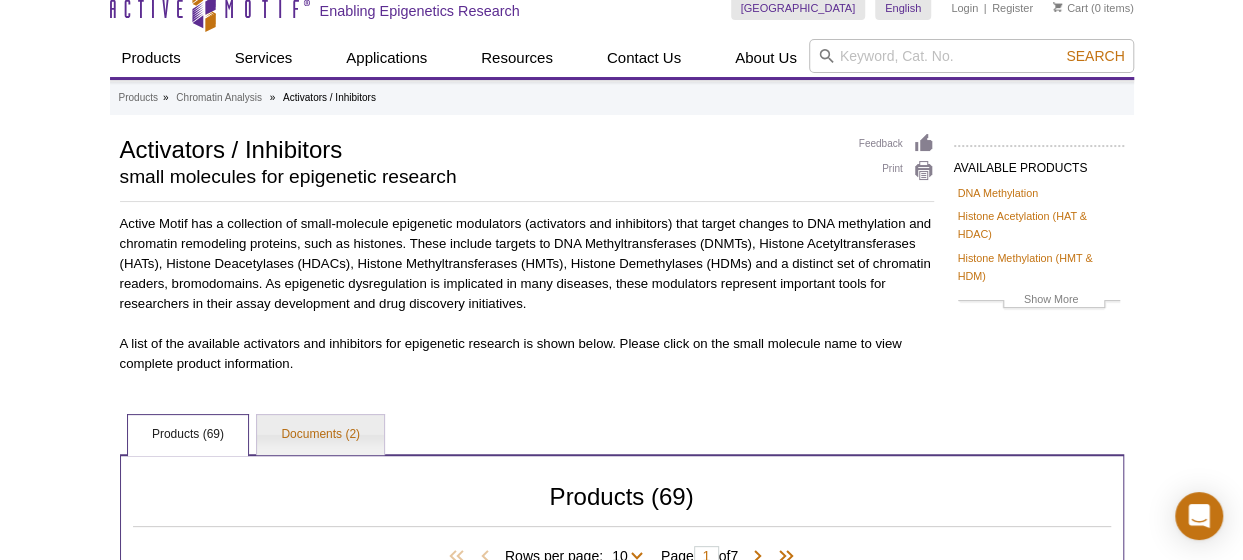 scroll, scrollTop: 25, scrollLeft: 0, axis: vertical 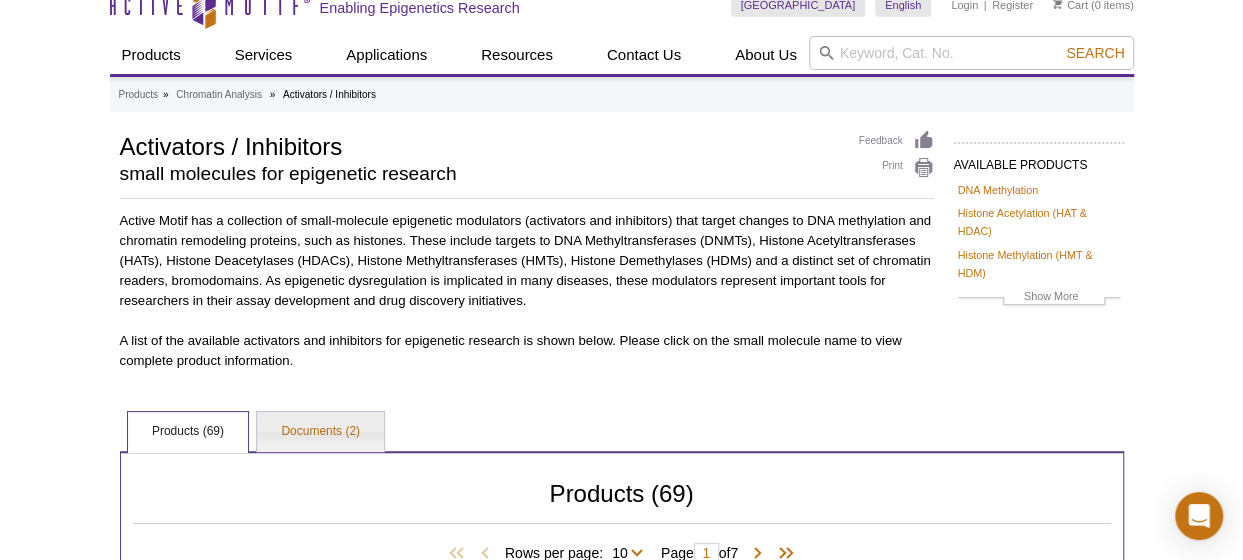 click on "Active Motif has a collection of small-molecule epigenetic modulators (activators and inhibitors) that target changes to DNA methylation and chromatin remodeling proteins, such as histones. These include targets to DNA Methyltransferases (DNMTs), Histone Acetyltransferases (HATs), Histone Deacetylases (HDACs), Histone Methyltransferases (HMTs), Histone Demethylases (HDMs) and a distinct set of chromatin readers, bromodomains. As epigenetic dysregulation is implicated in many diseases, these modulators represent important tools for researchers in their assay development and drug discovery initiatives." at bounding box center [527, 261] 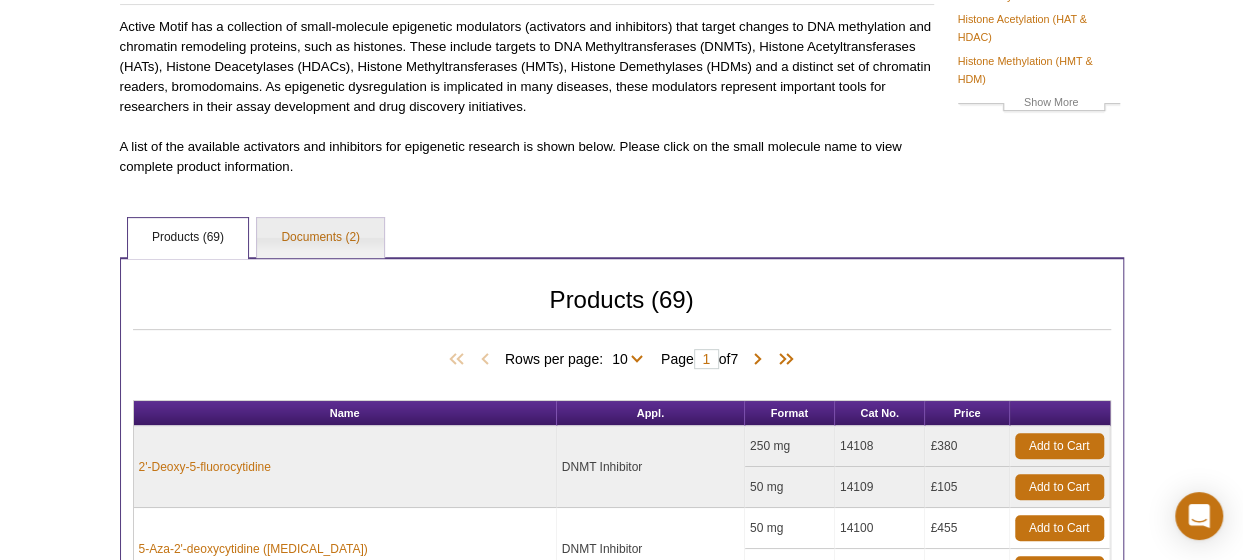 scroll, scrollTop: 0, scrollLeft: 0, axis: both 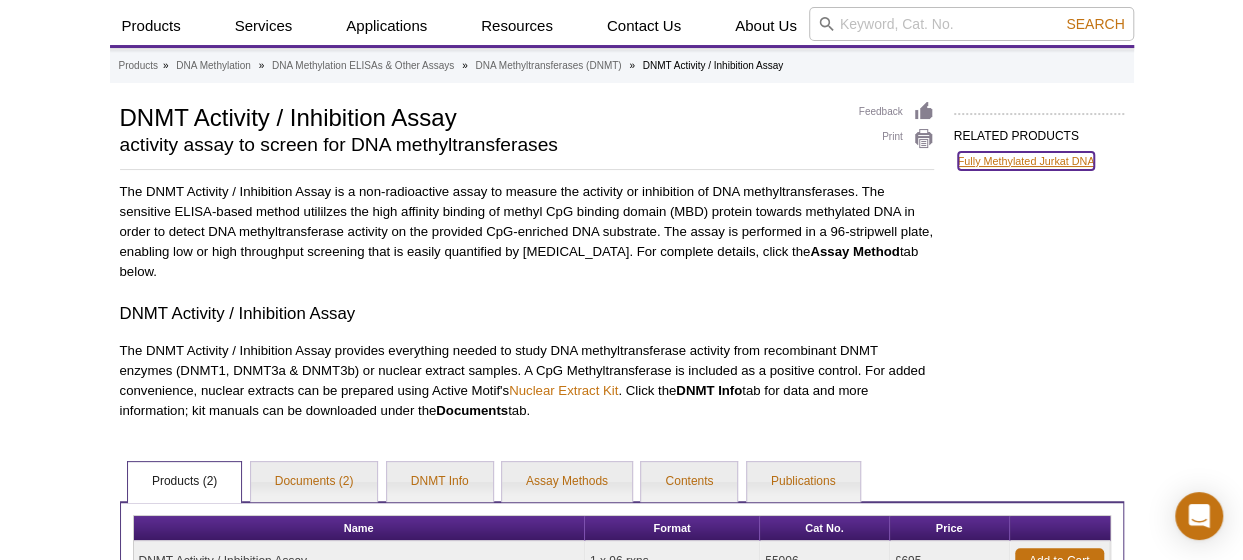 click on "Fully Methylated Jurkat DNA" at bounding box center (1026, 161) 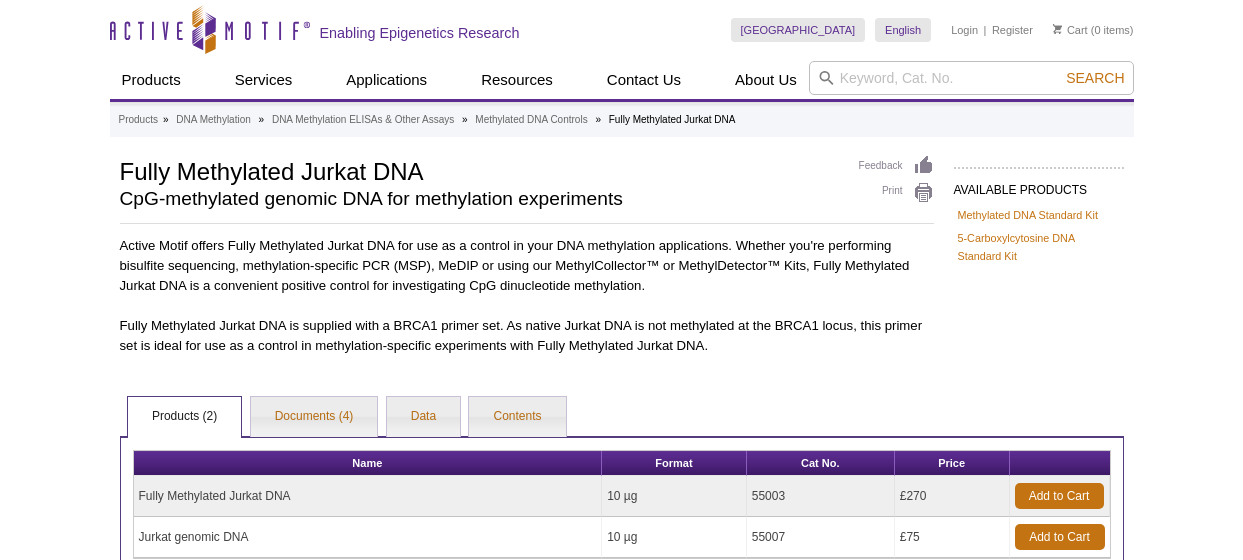 scroll, scrollTop: 0, scrollLeft: 0, axis: both 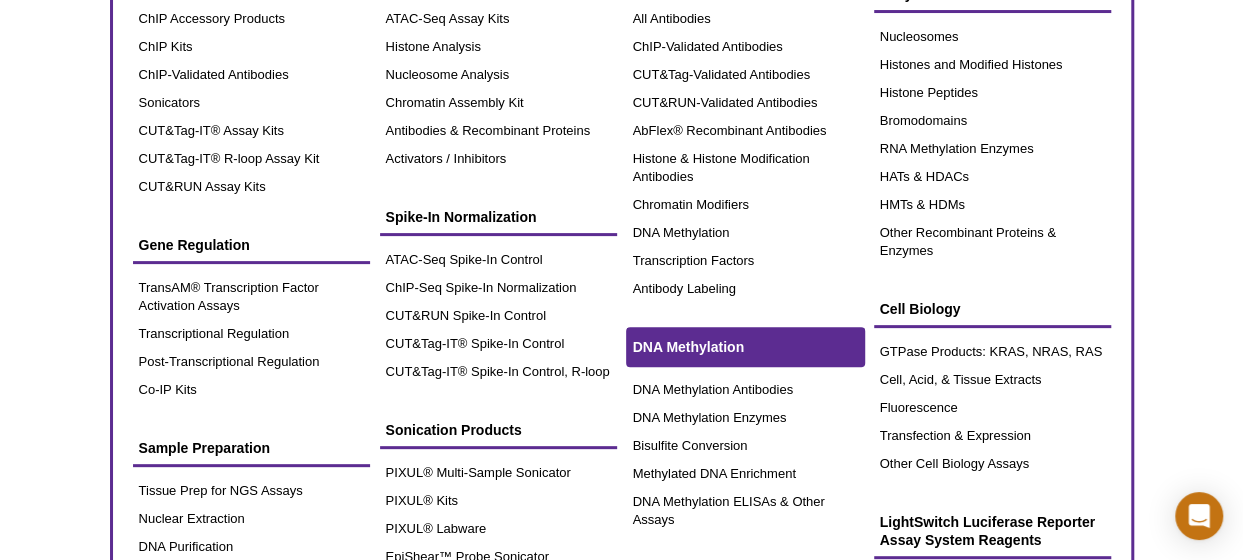 click on "DNA Methylation" at bounding box center (745, 347) 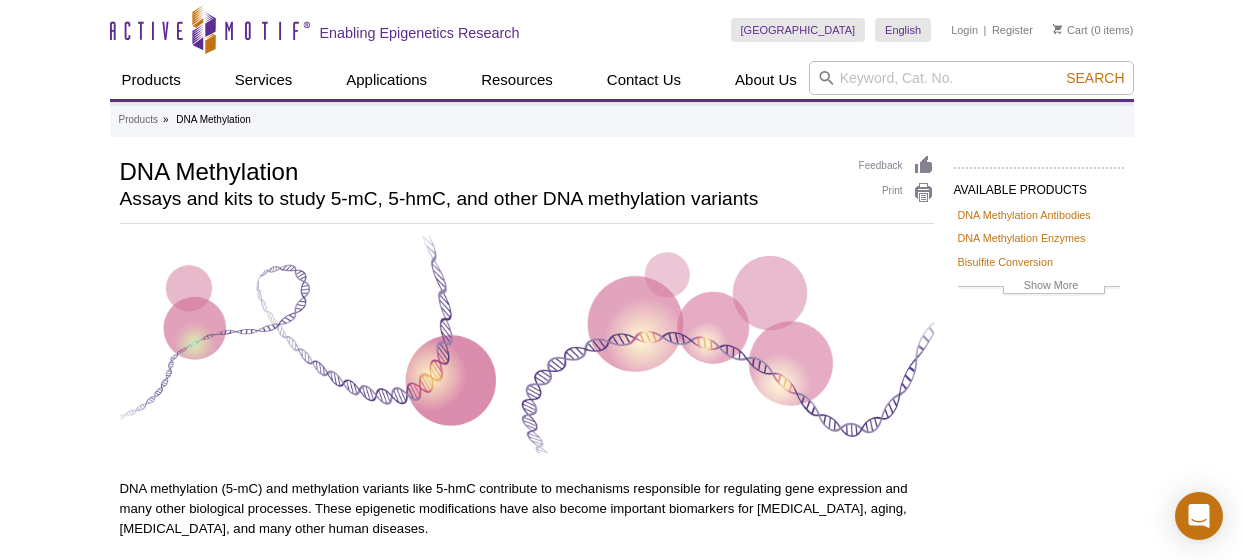 scroll, scrollTop: 0, scrollLeft: 0, axis: both 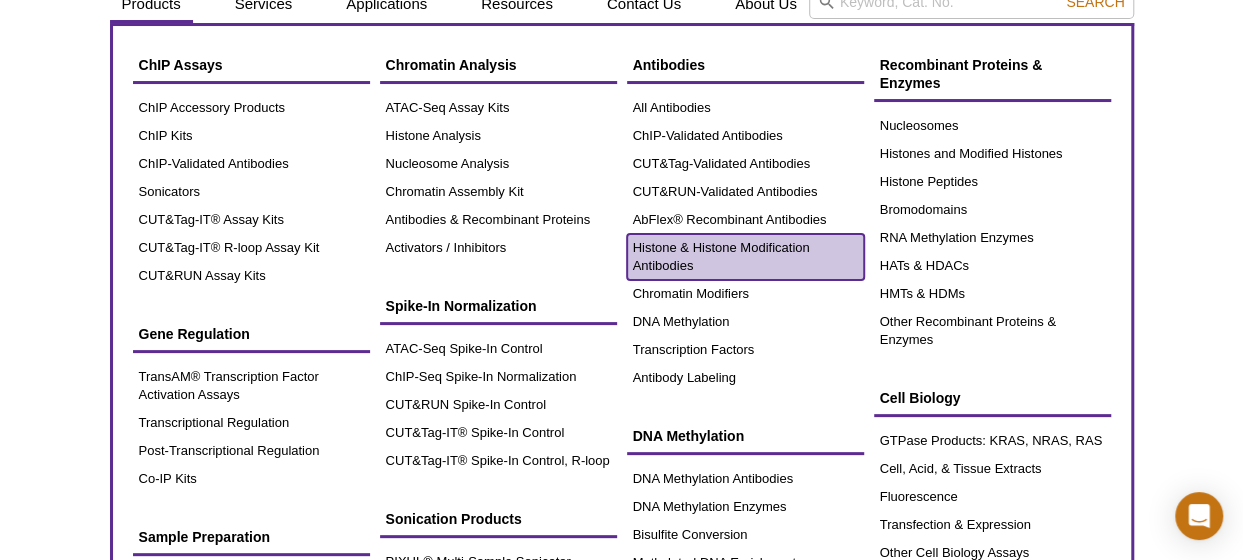 click on "Histone & Histone Modification Antibodies" at bounding box center (745, 257) 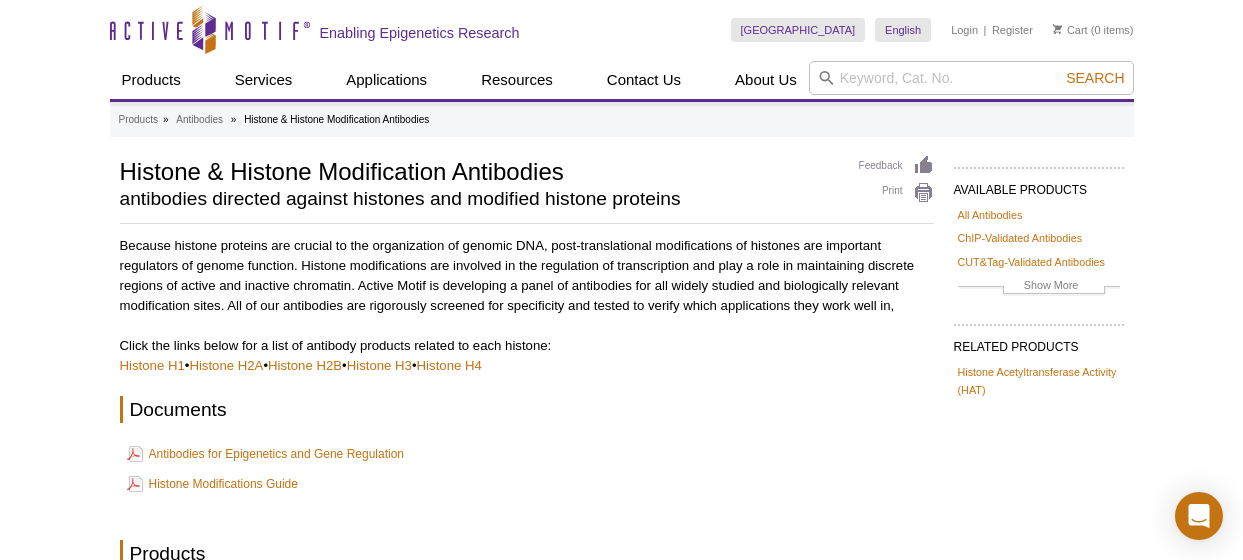 scroll, scrollTop: 0, scrollLeft: 0, axis: both 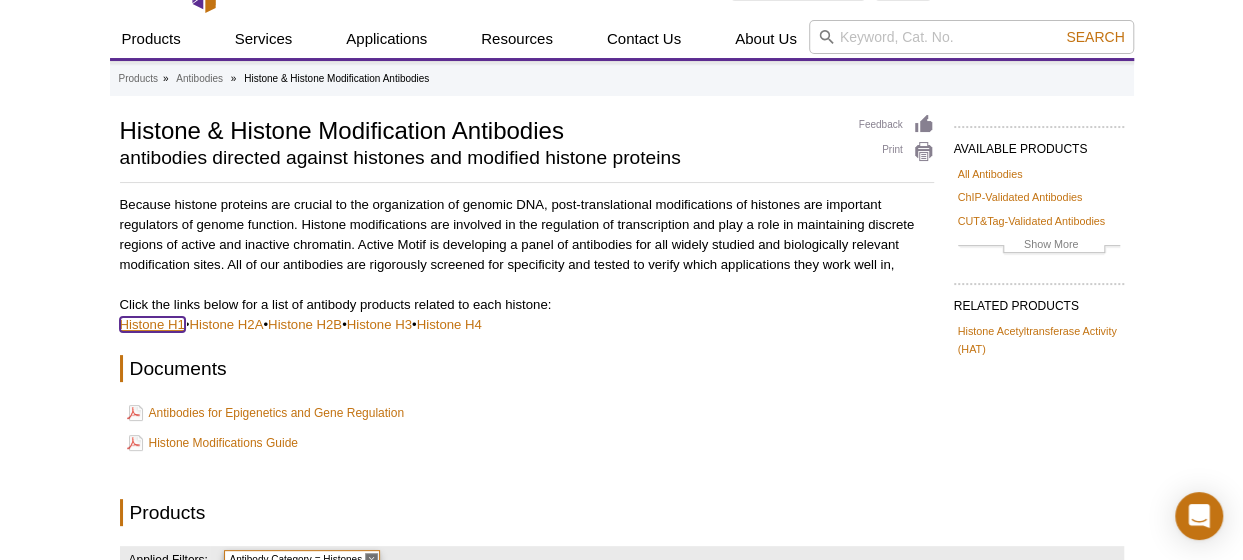 click on "Histone H1" at bounding box center (152, 324) 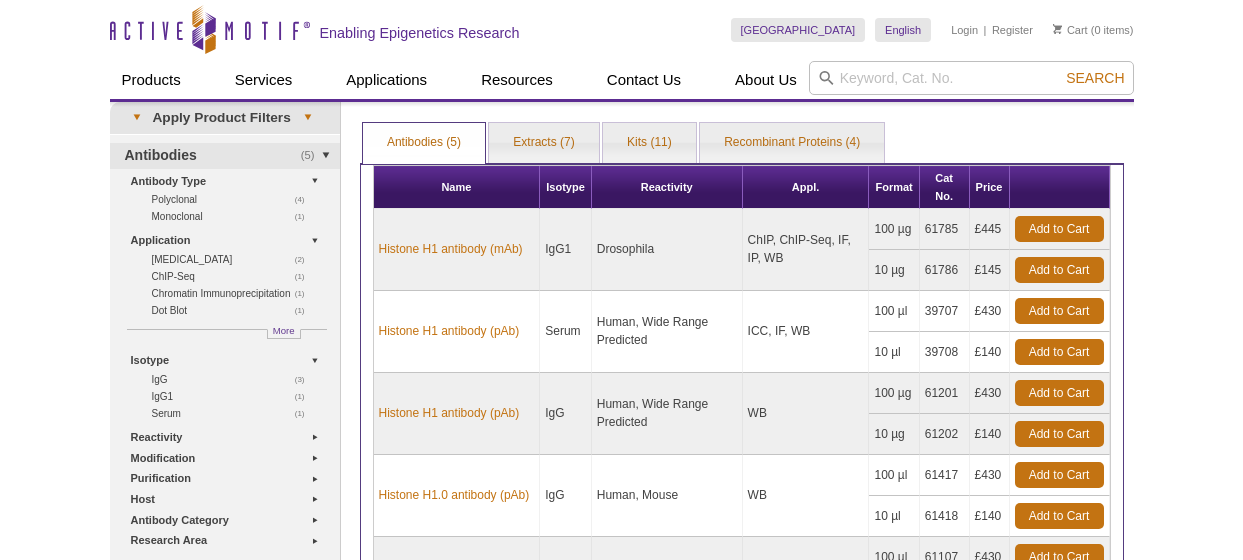 scroll, scrollTop: 0, scrollLeft: 0, axis: both 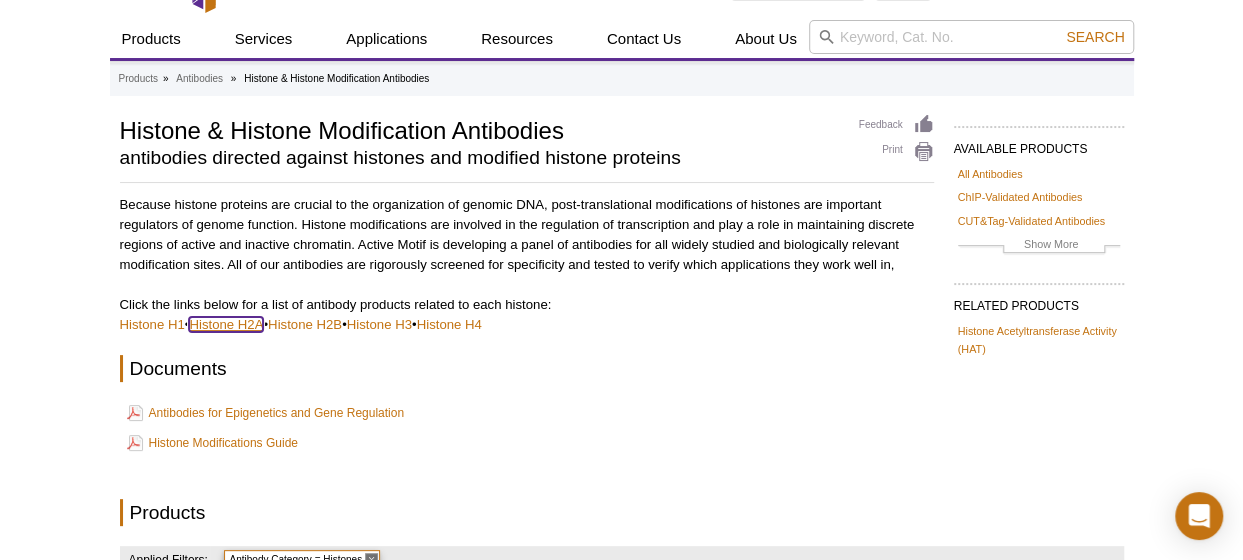 click on "Histone H2A" at bounding box center (226, 324) 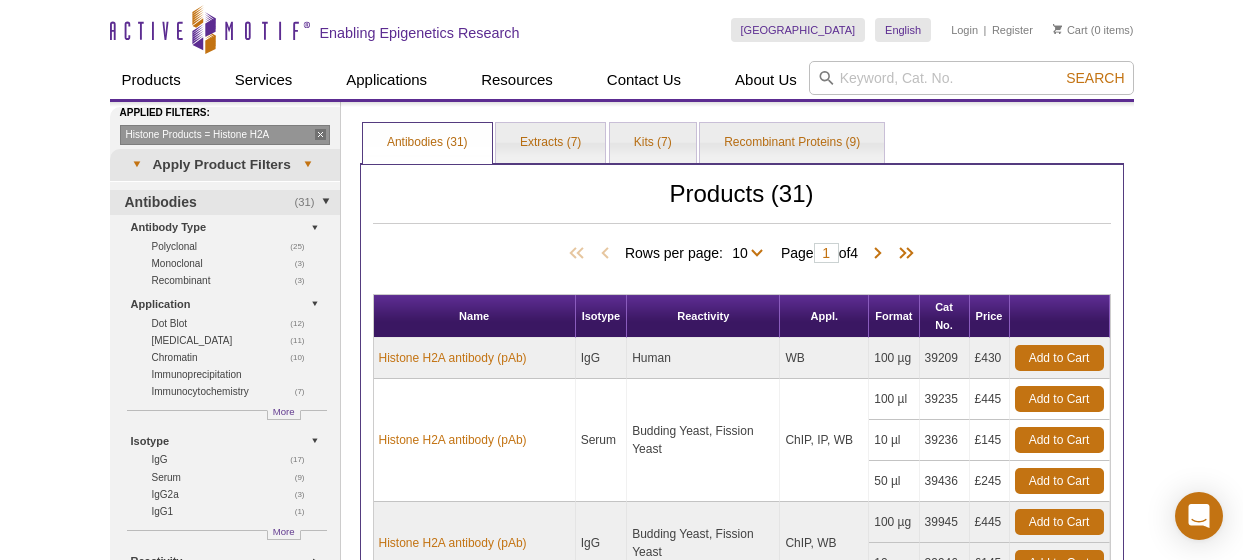scroll, scrollTop: 0, scrollLeft: 0, axis: both 